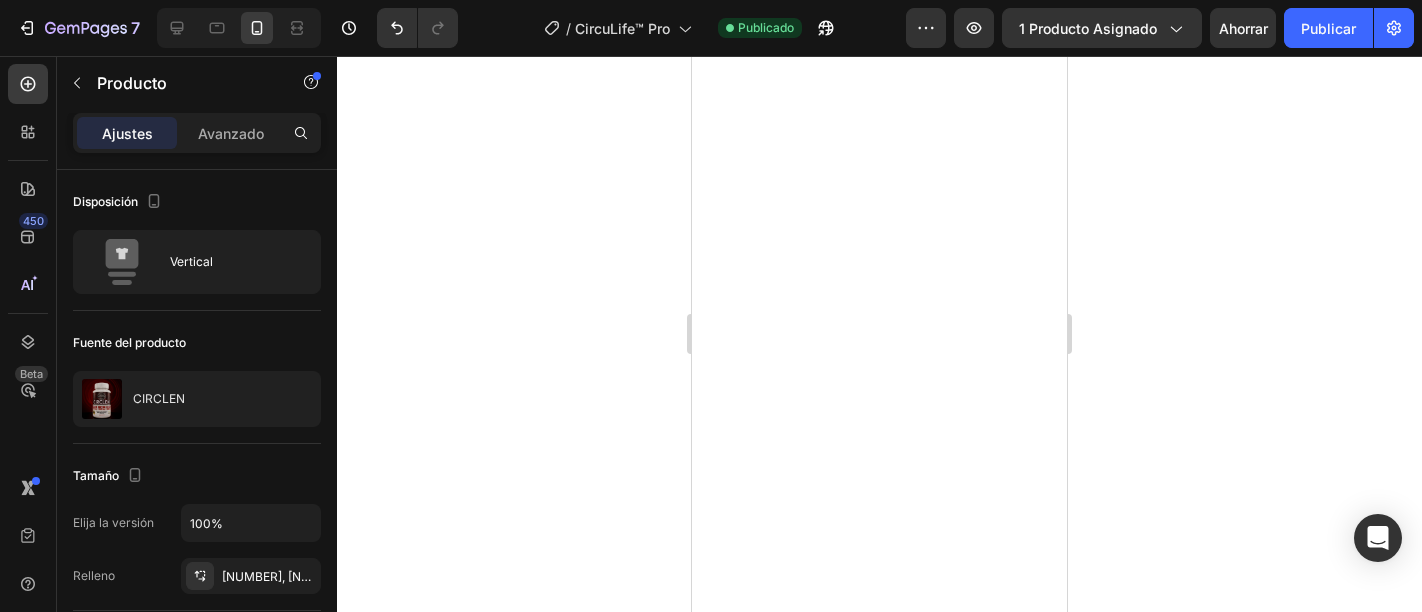 scroll, scrollTop: 0, scrollLeft: 0, axis: both 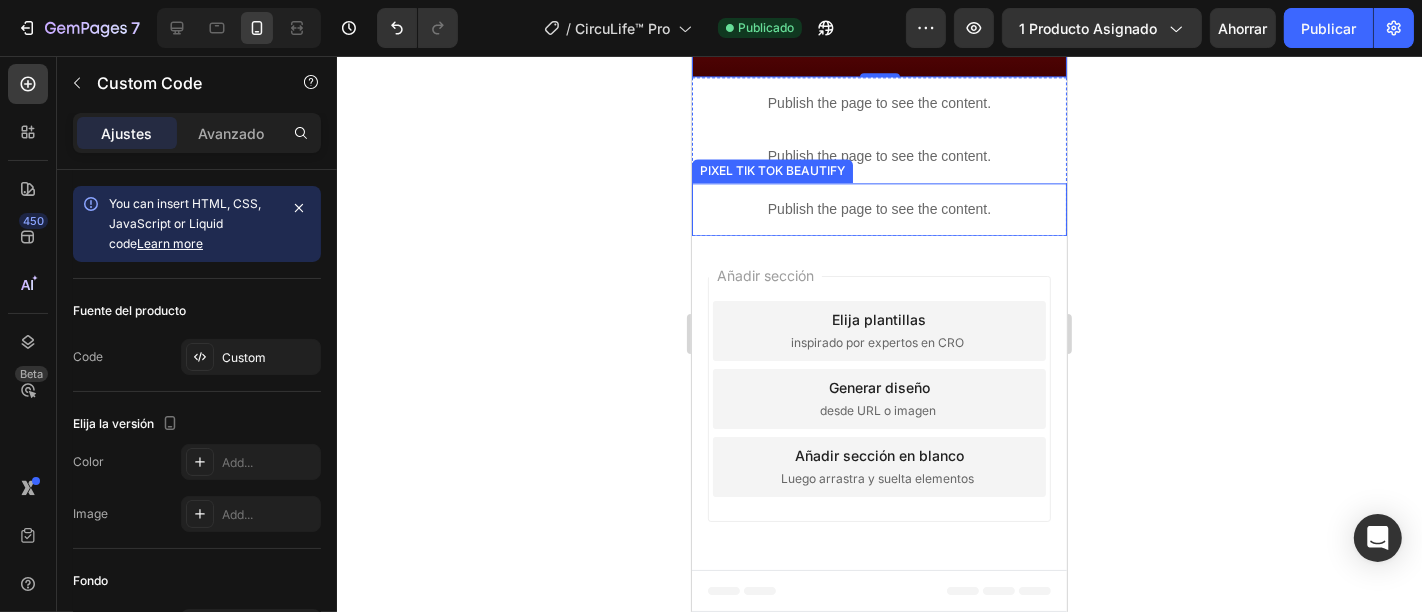 drag, startPoint x: 691, startPoint y: 55, endPoint x: 772, endPoint y: 362, distance: 317.50592 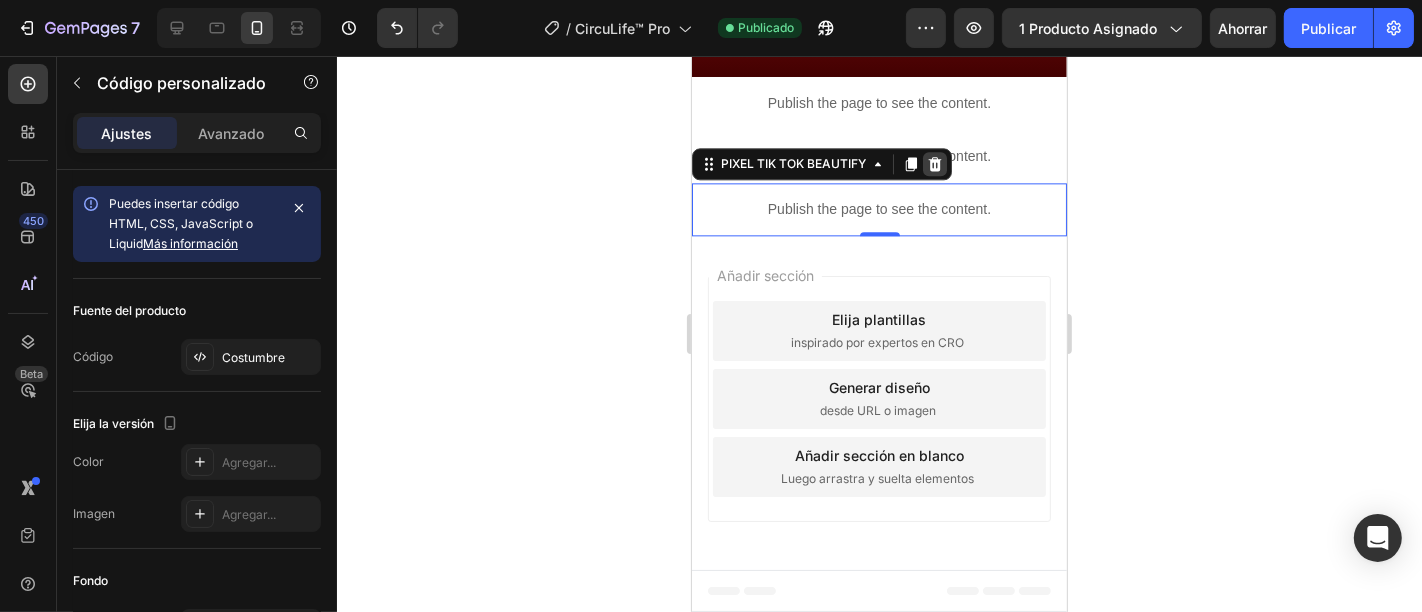 click 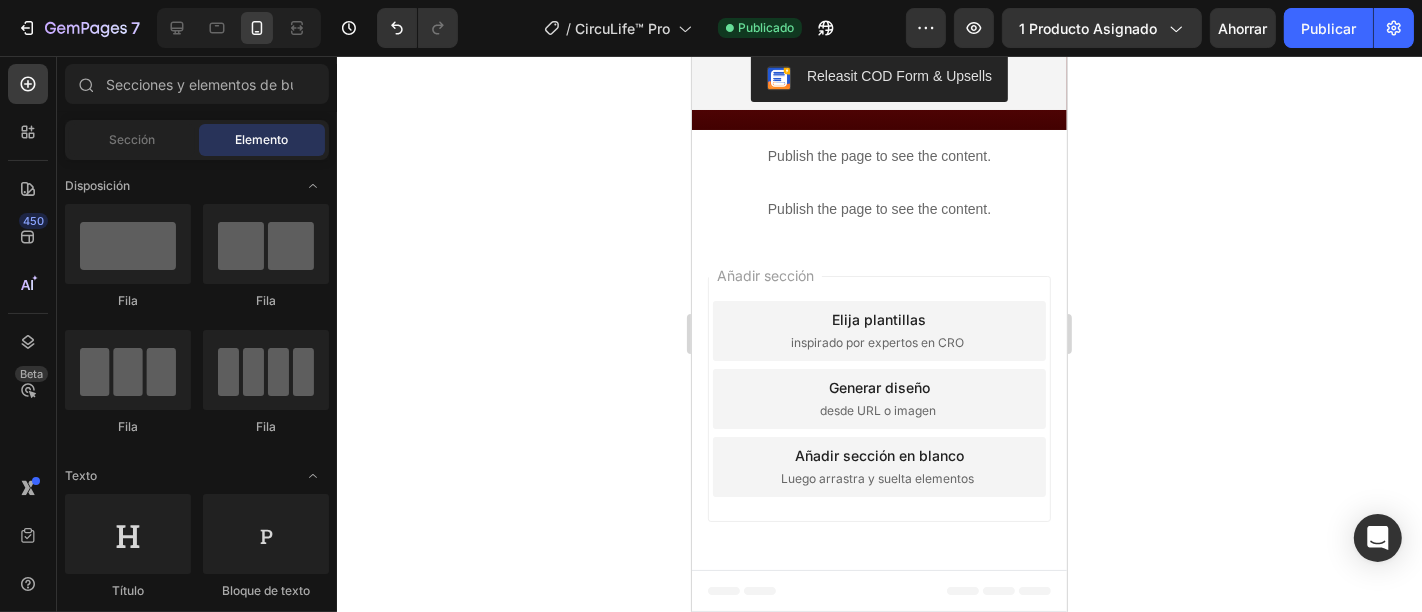 scroll, scrollTop: 4271, scrollLeft: 0, axis: vertical 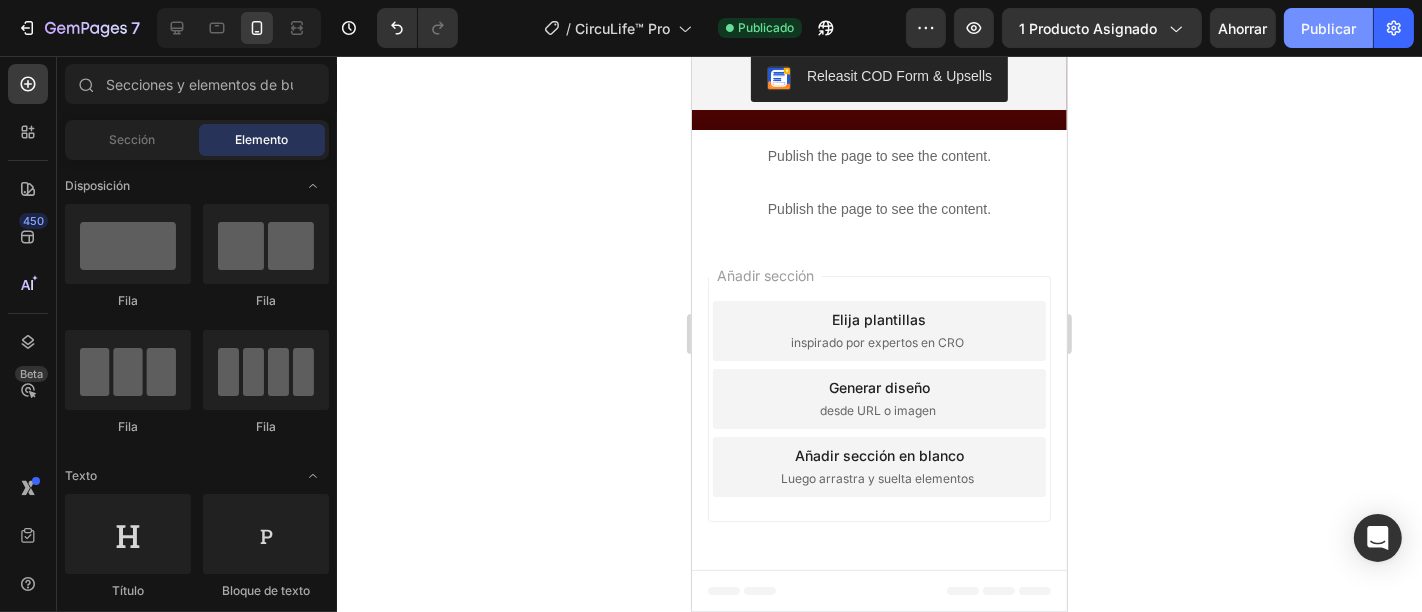 click on "Publicar" 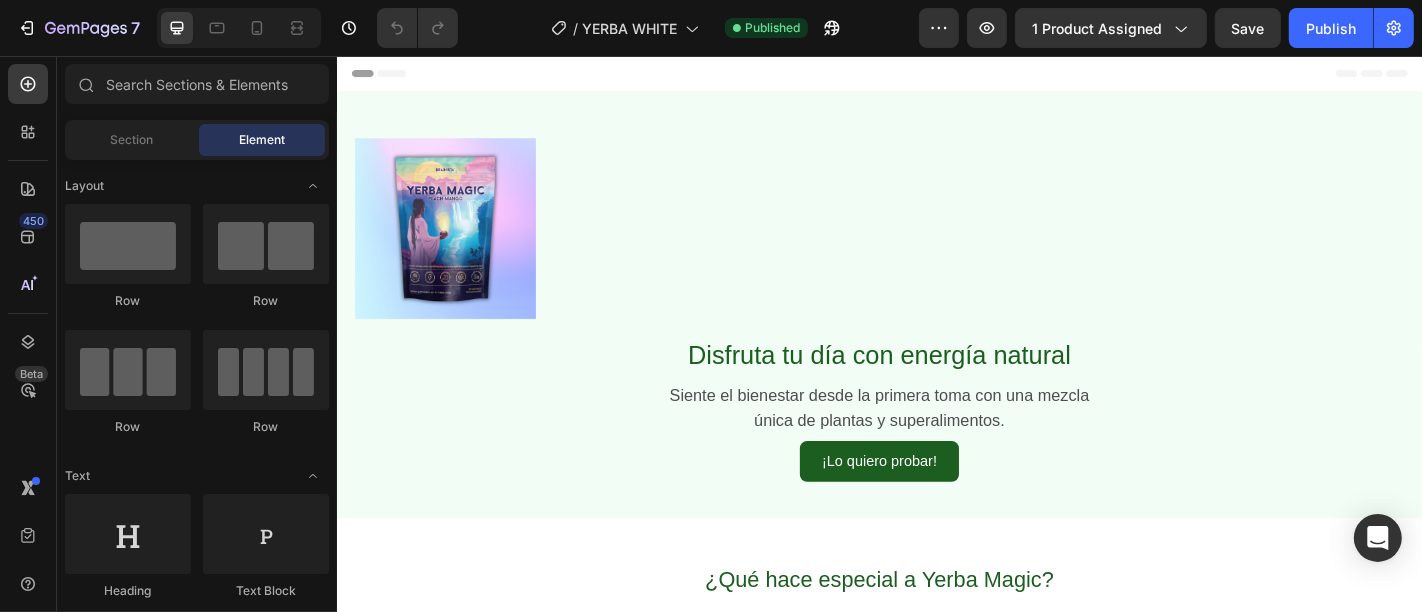 scroll, scrollTop: 0, scrollLeft: 0, axis: both 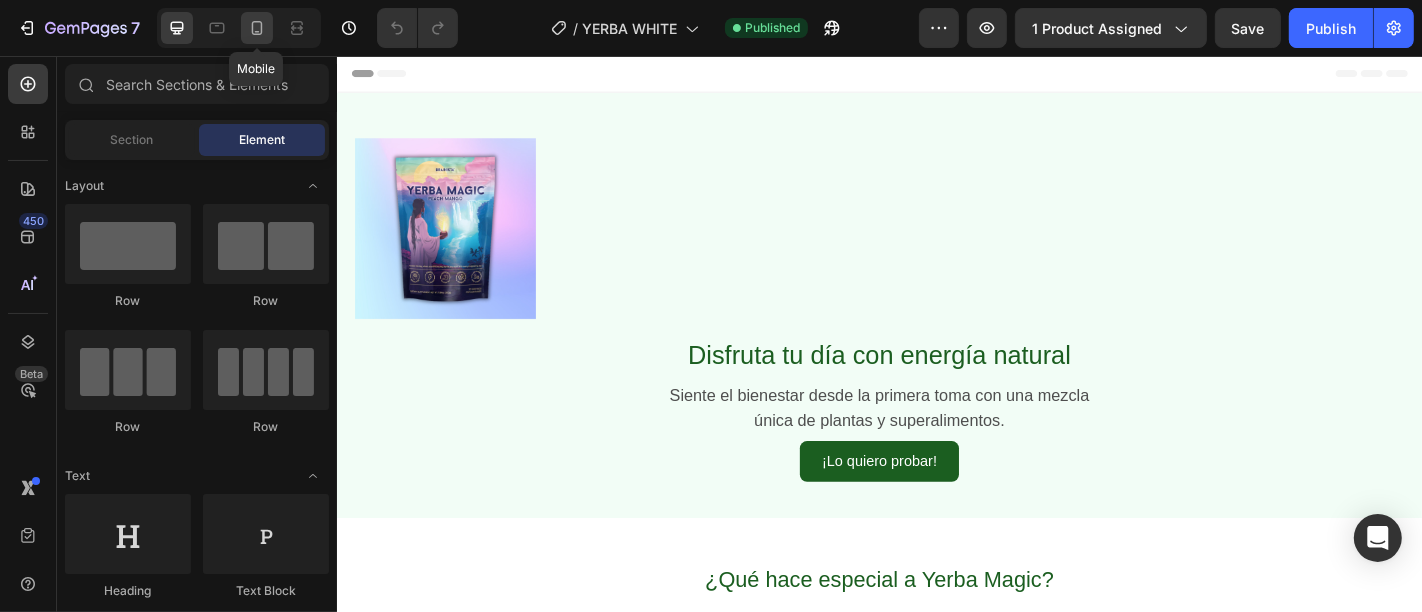 click 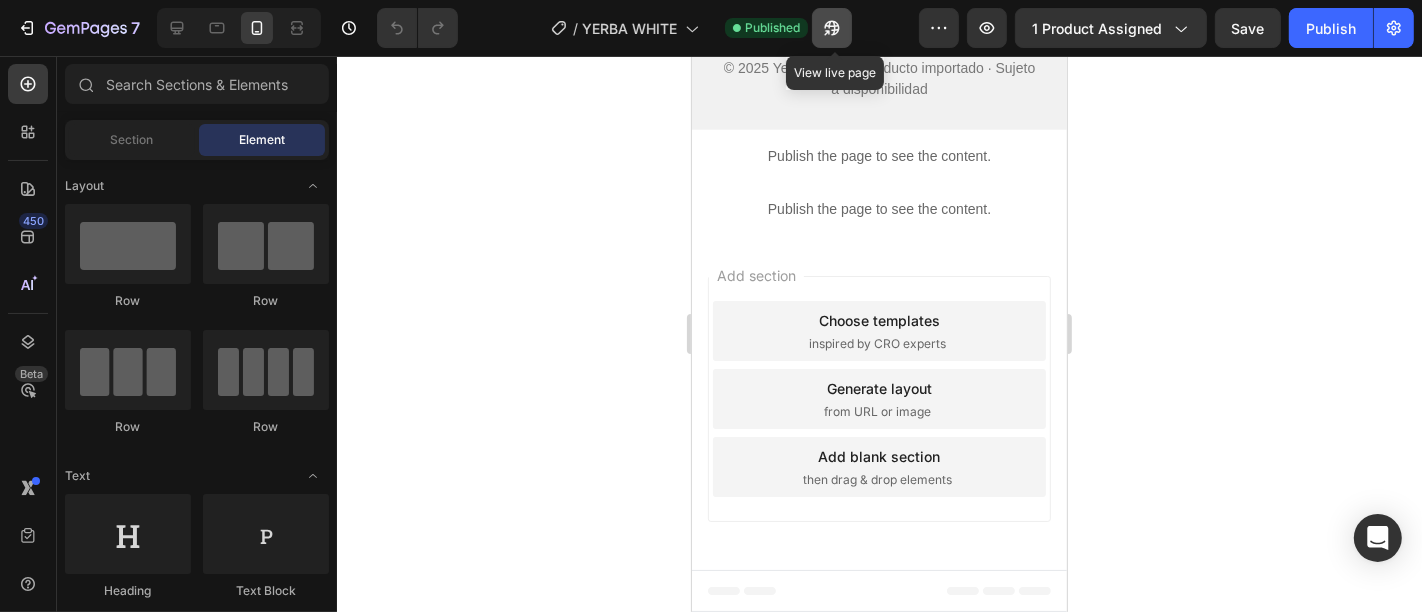 click 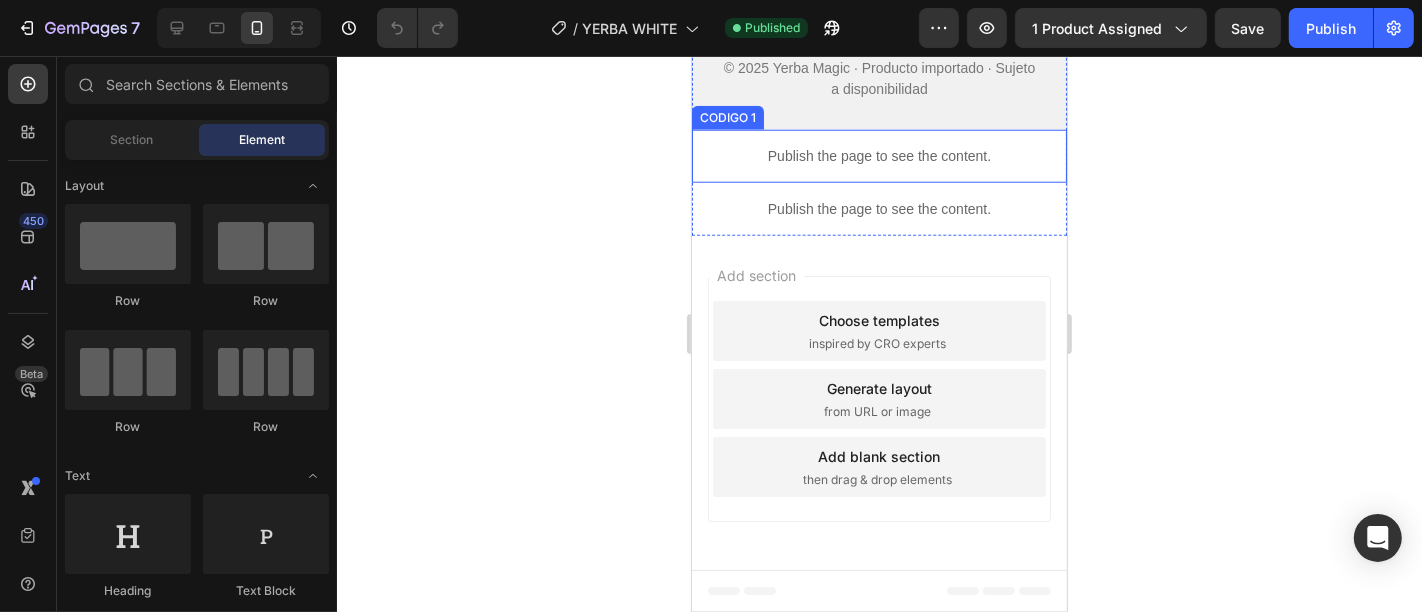 click on "Publish the page to see the content." at bounding box center (878, 155) 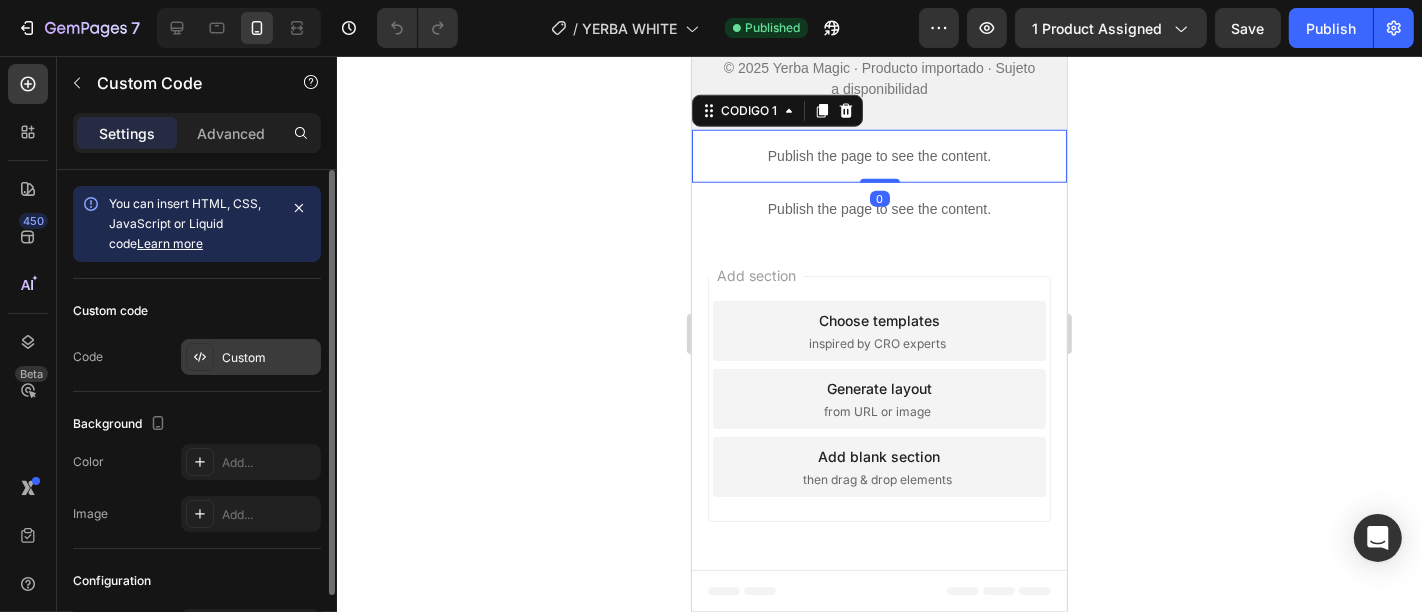 click on "Custom" at bounding box center (269, 358) 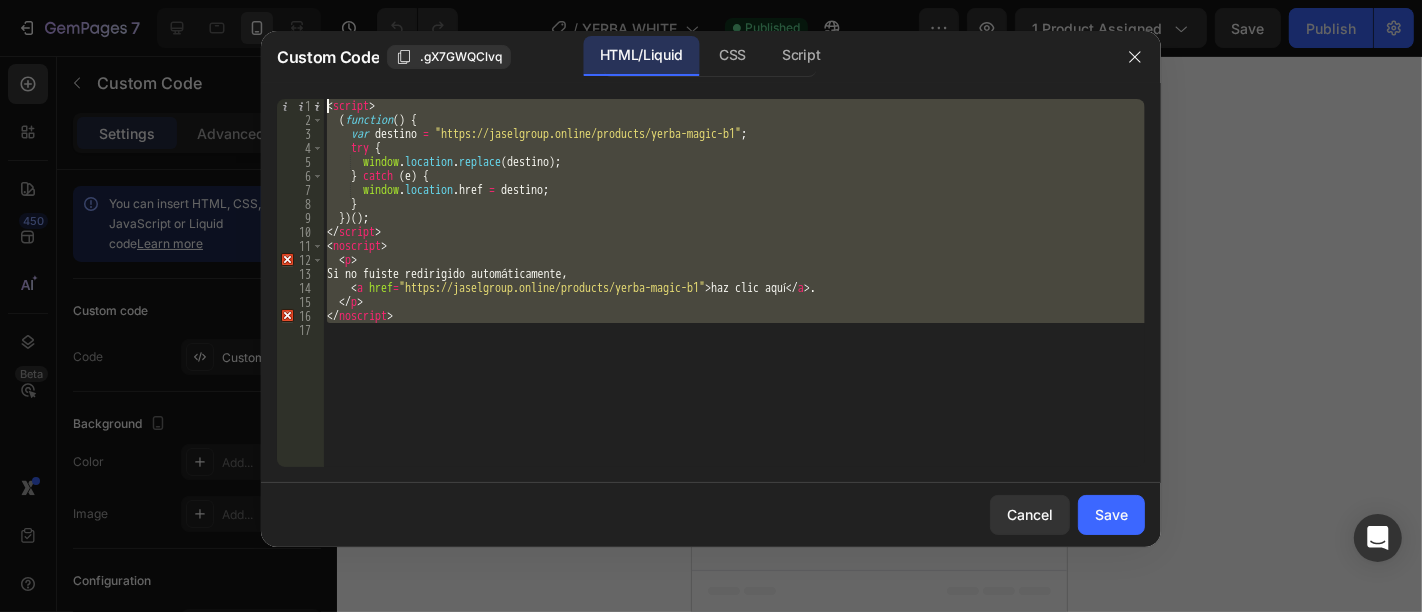 drag, startPoint x: 435, startPoint y: 329, endPoint x: 231, endPoint y: 74, distance: 326.55933 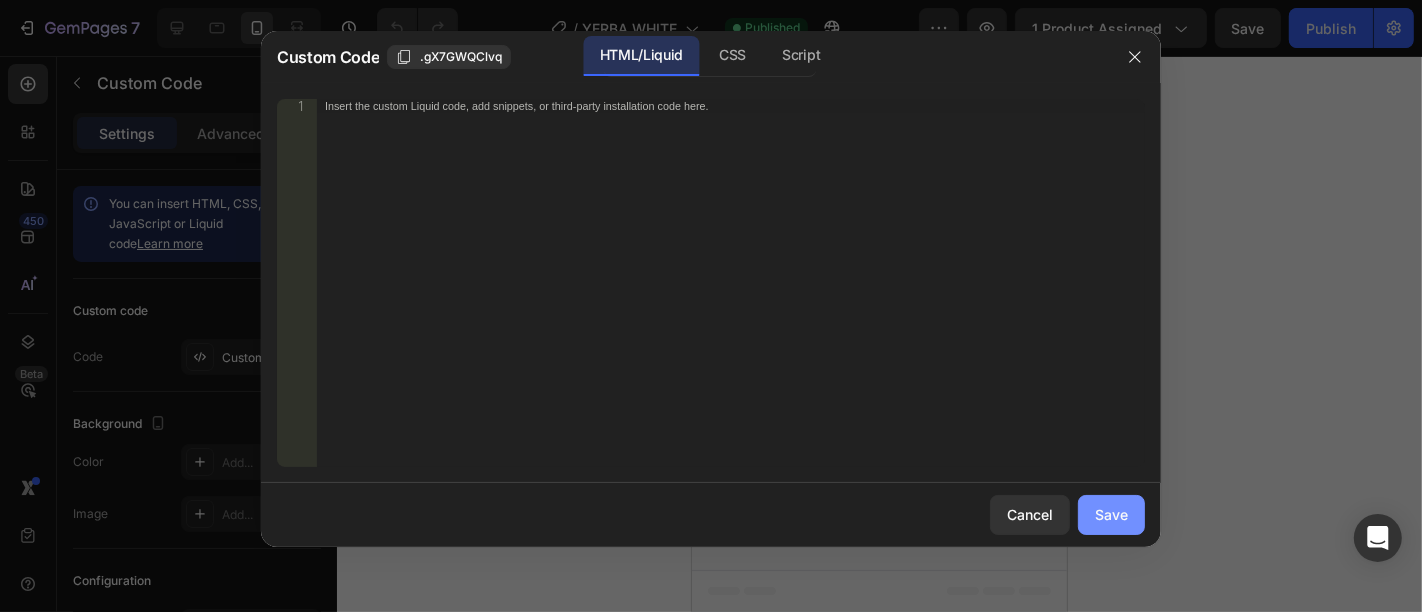 click on "Save" at bounding box center (1111, 514) 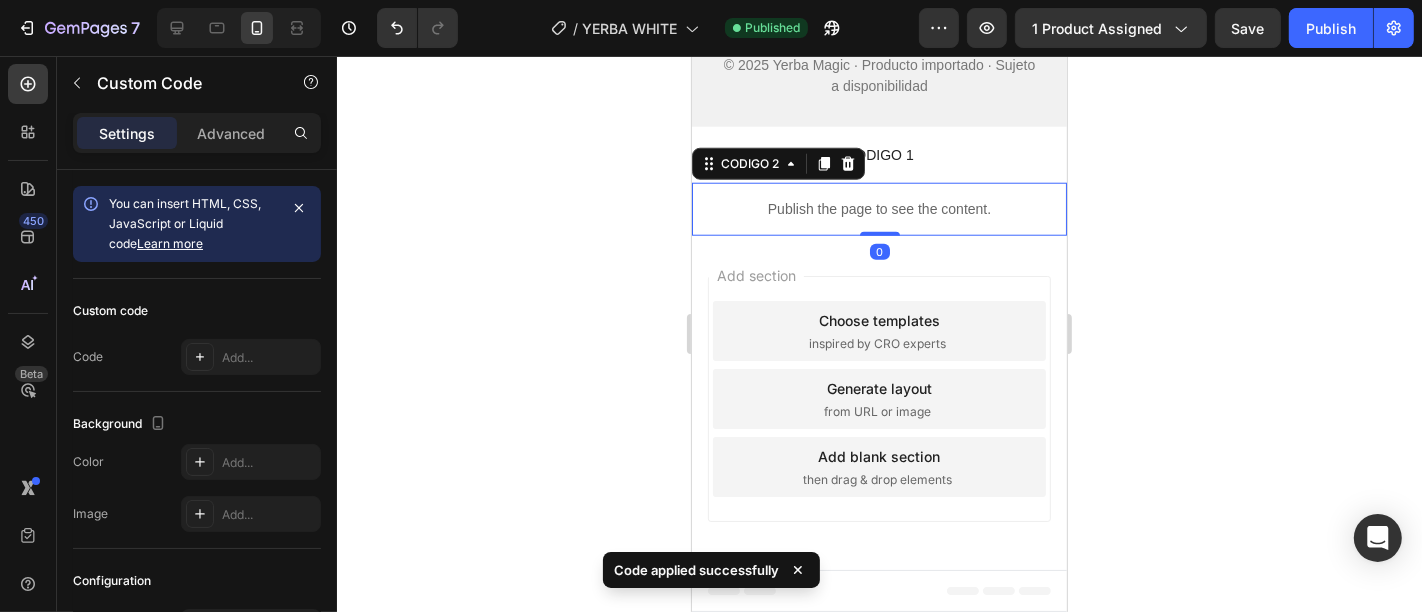 click on "Publish the page to see the content." at bounding box center (878, 208) 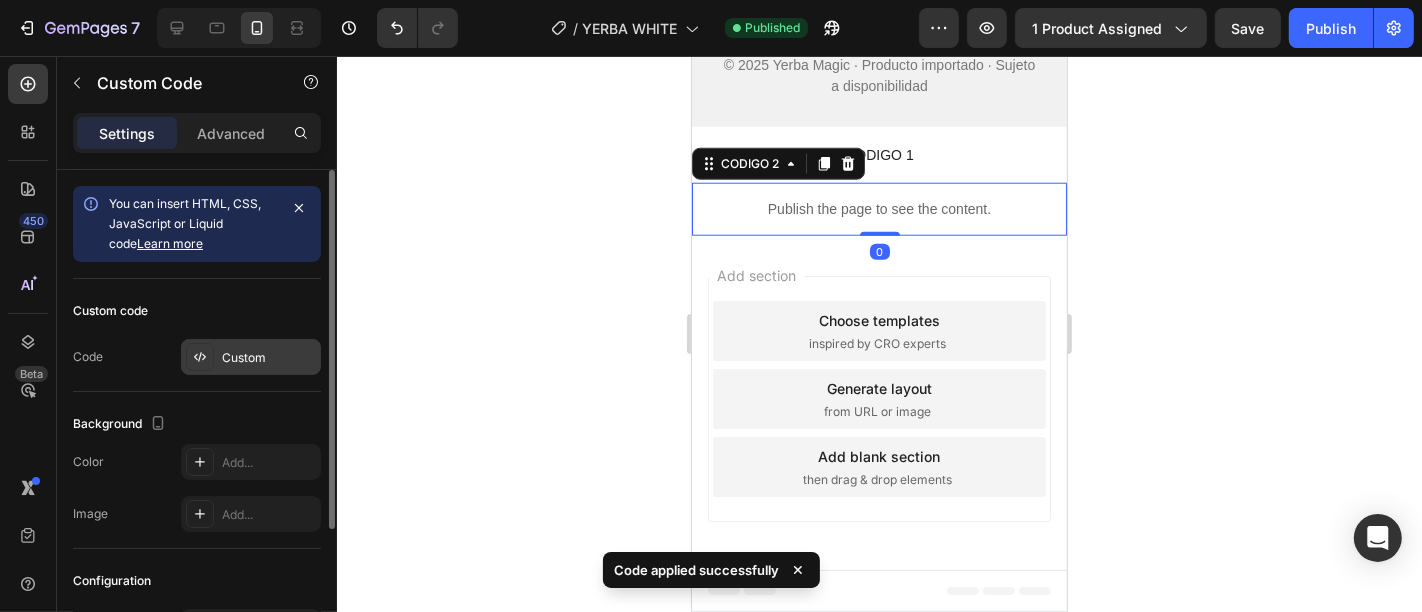 click on "Custom" at bounding box center (269, 358) 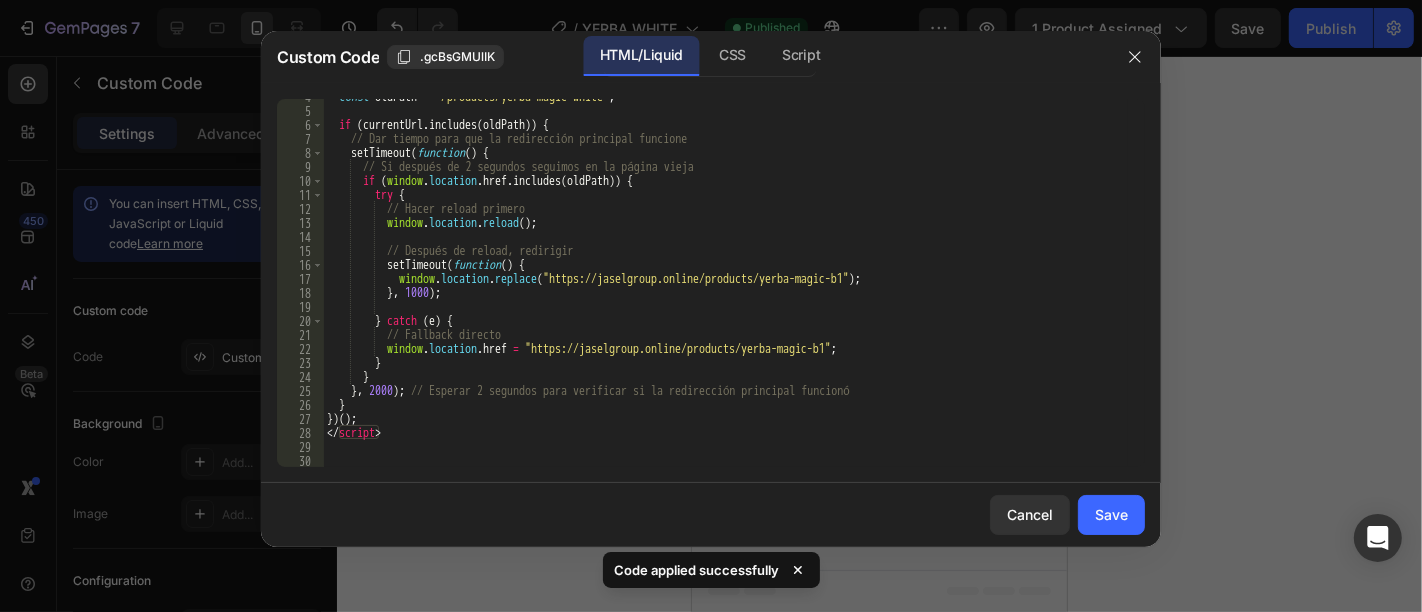 scroll, scrollTop: 51, scrollLeft: 0, axis: vertical 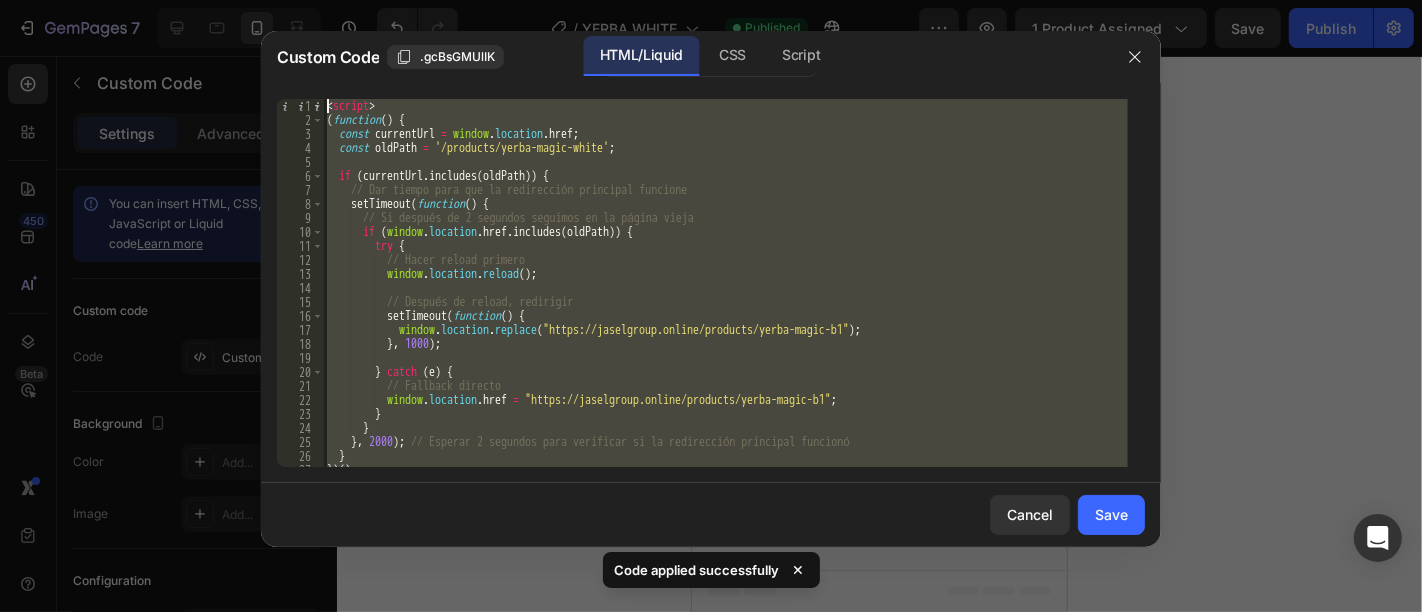 drag, startPoint x: 425, startPoint y: 441, endPoint x: 250, endPoint y: 59, distance: 420.17734 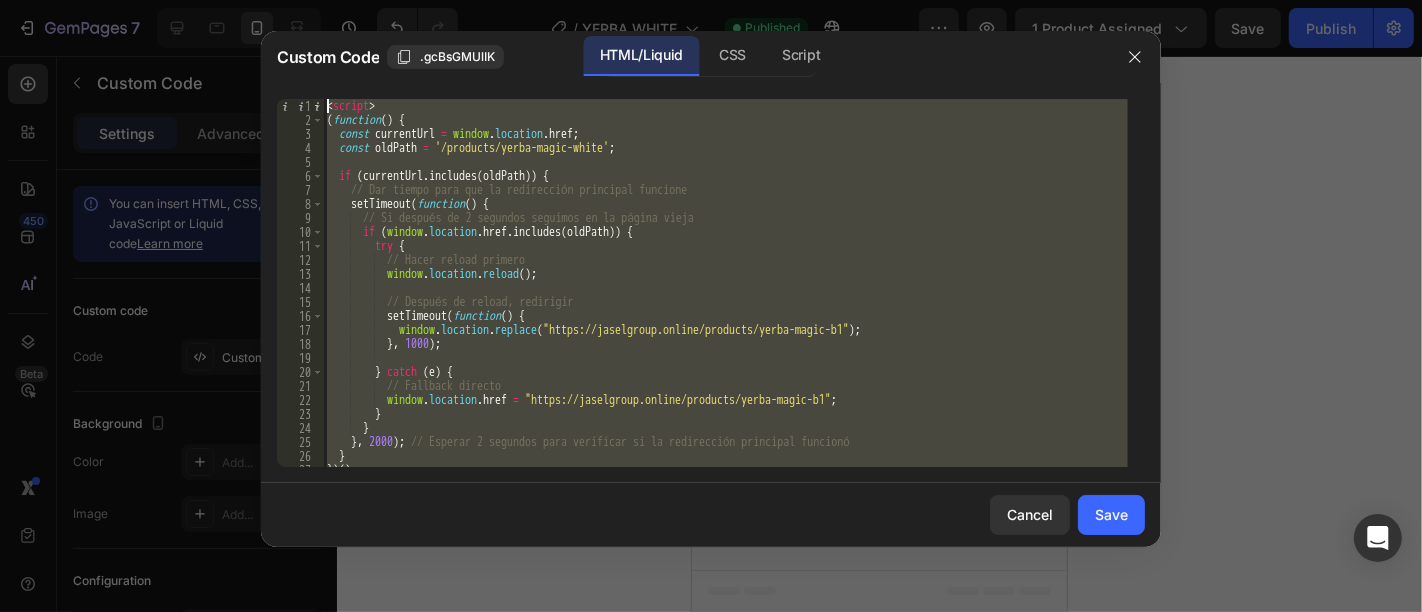 type 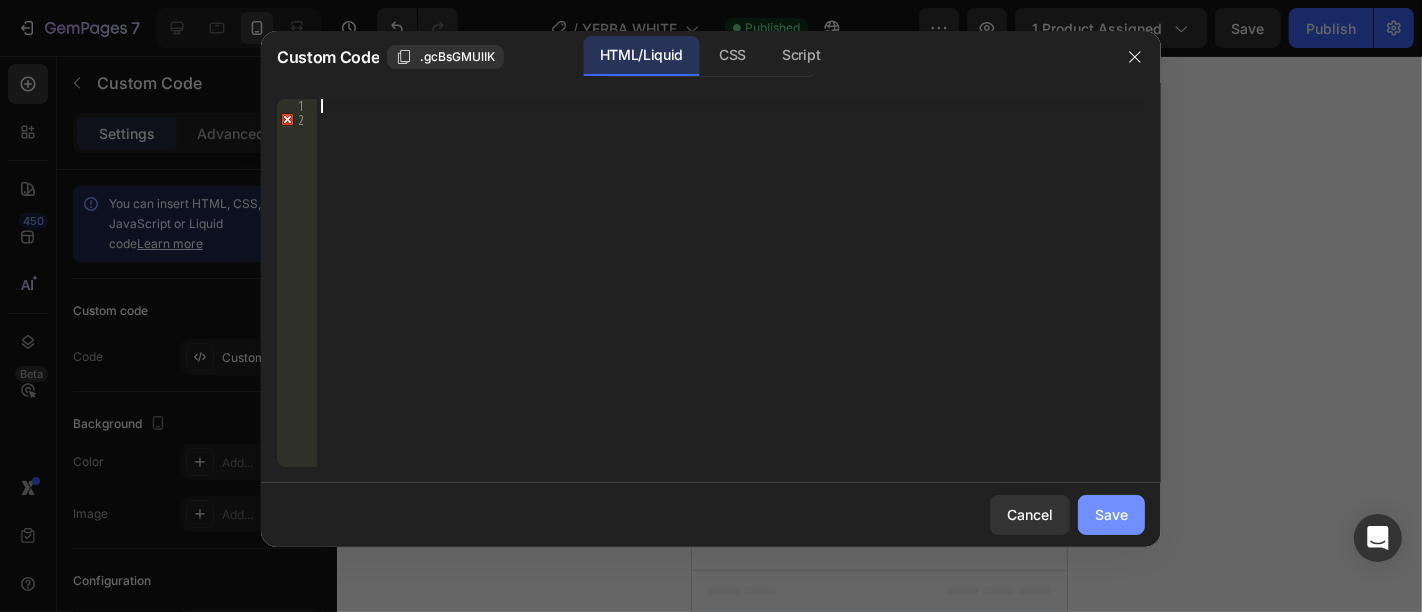 click on "Save" at bounding box center (1111, 514) 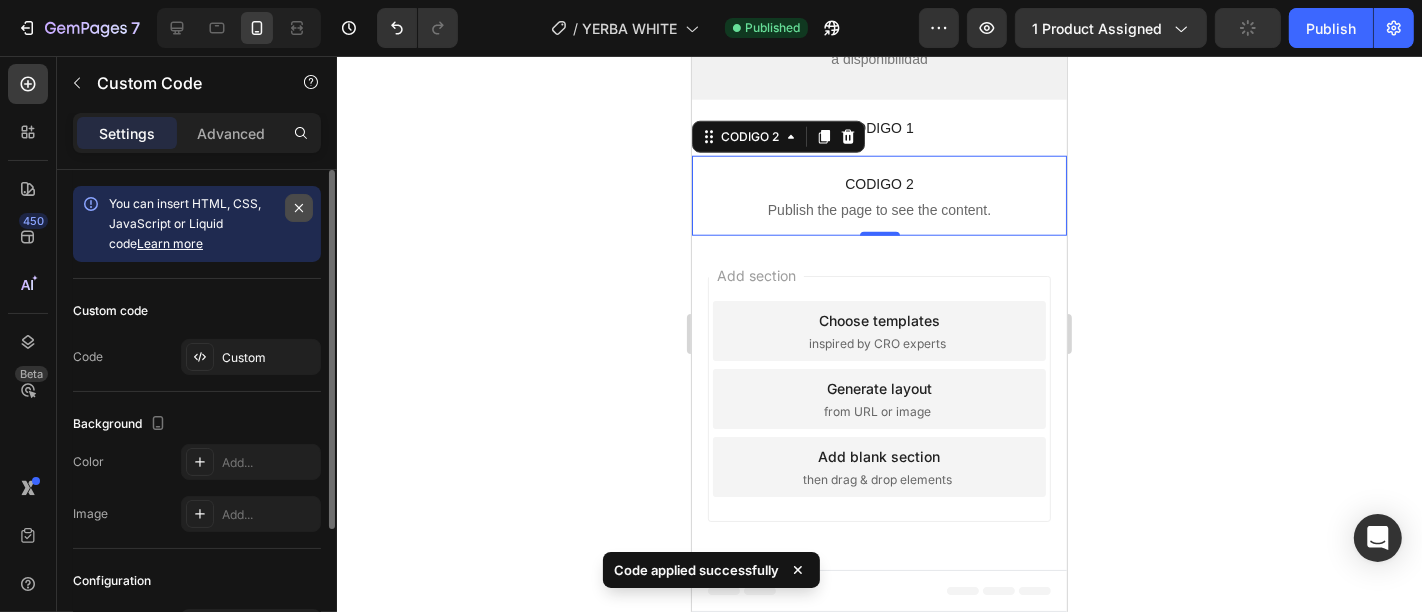 click 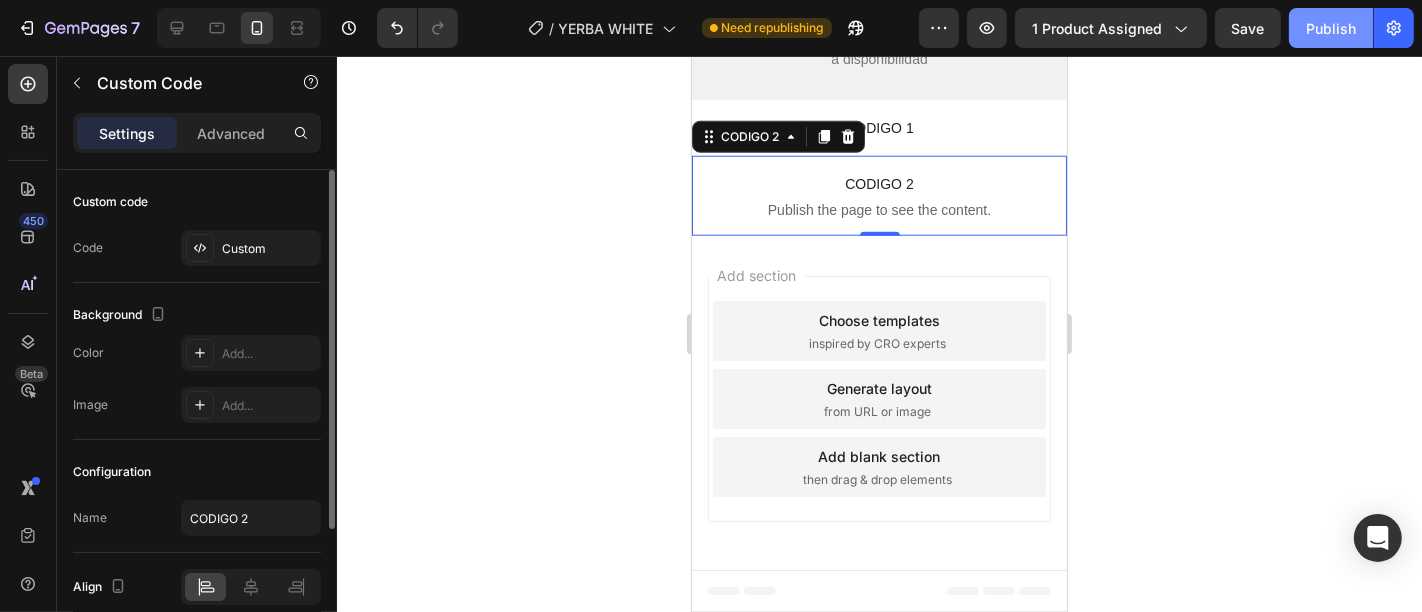 click on "Publish" 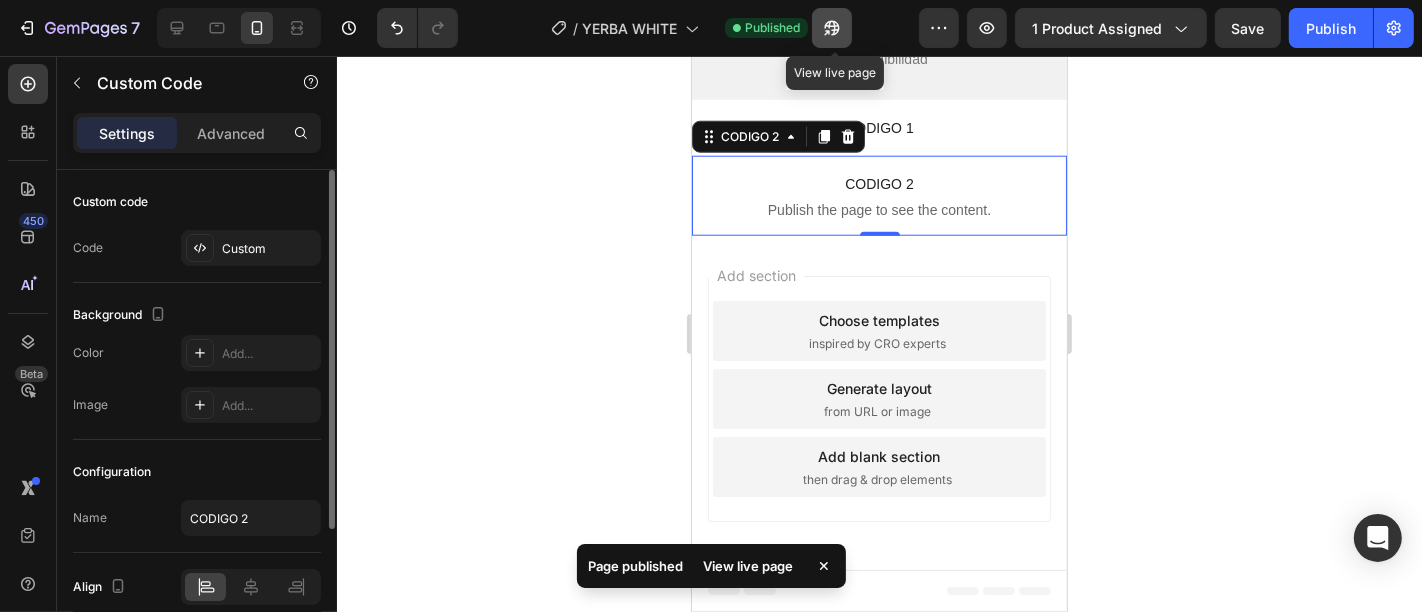 click 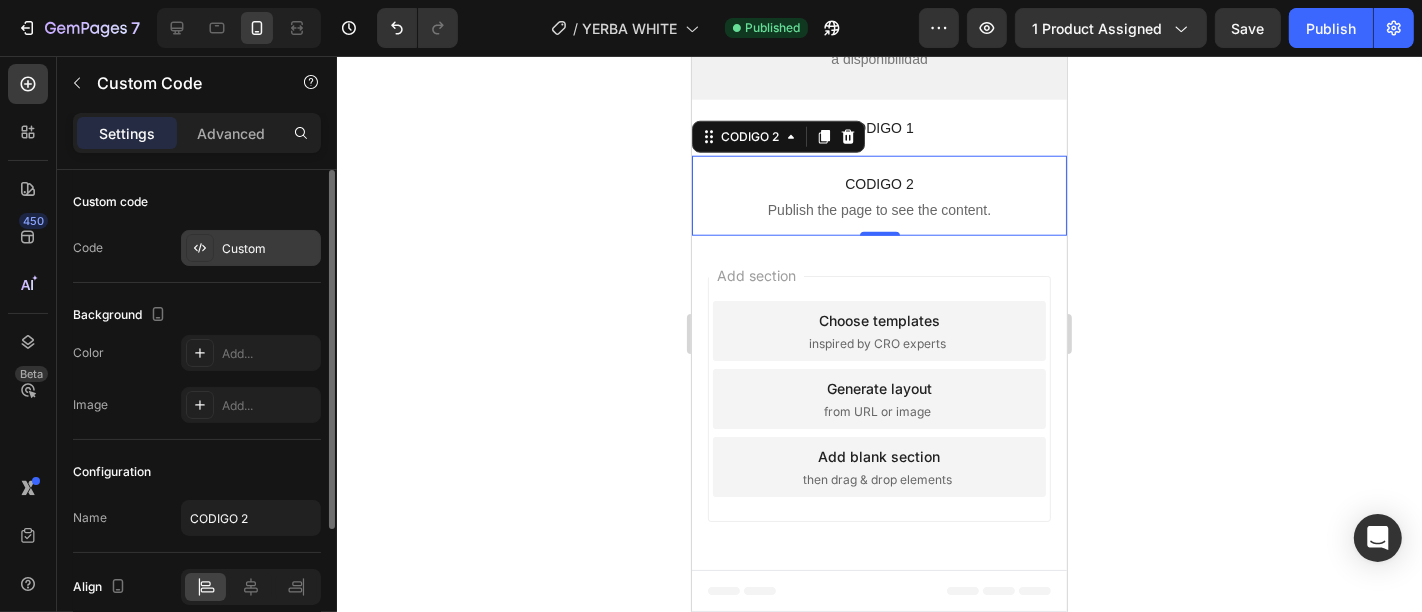 click on "Custom" at bounding box center [269, 249] 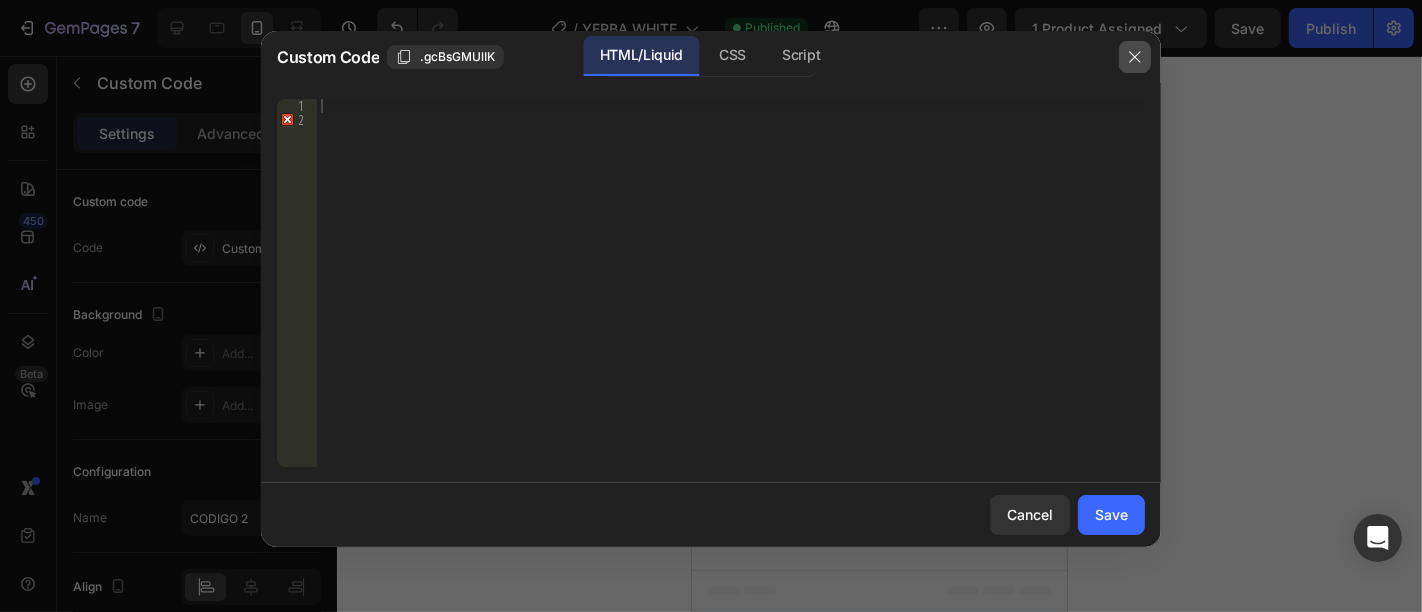 click 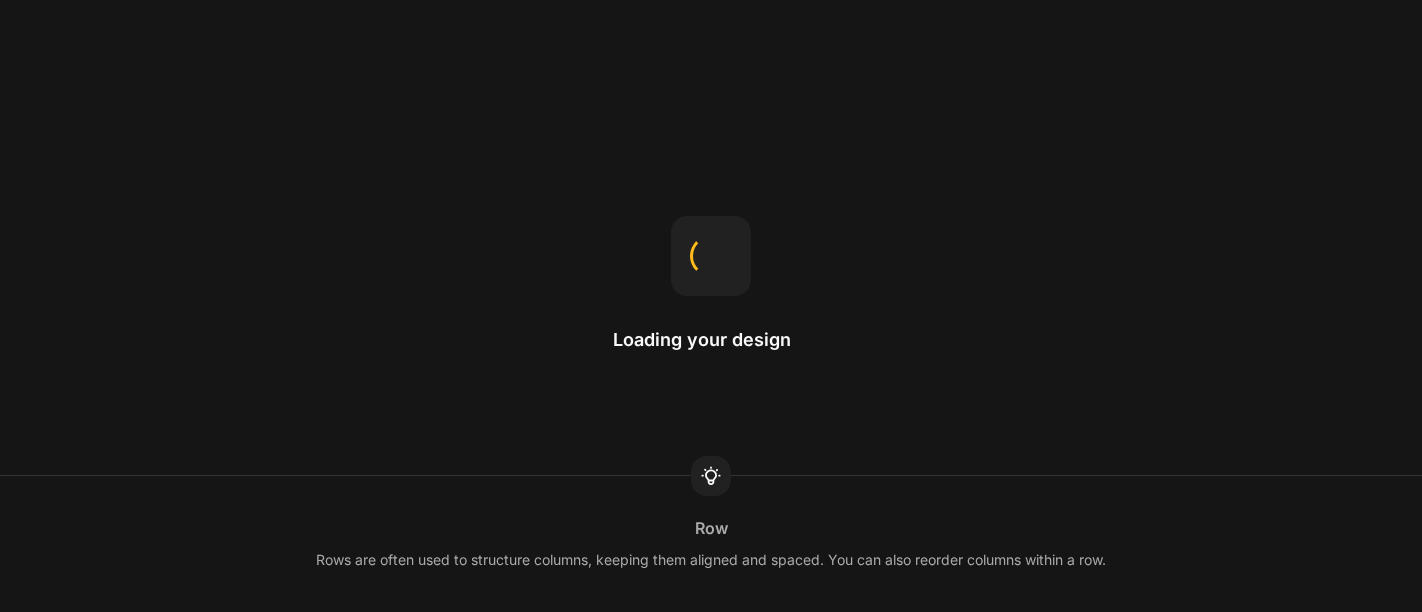 scroll, scrollTop: 0, scrollLeft: 0, axis: both 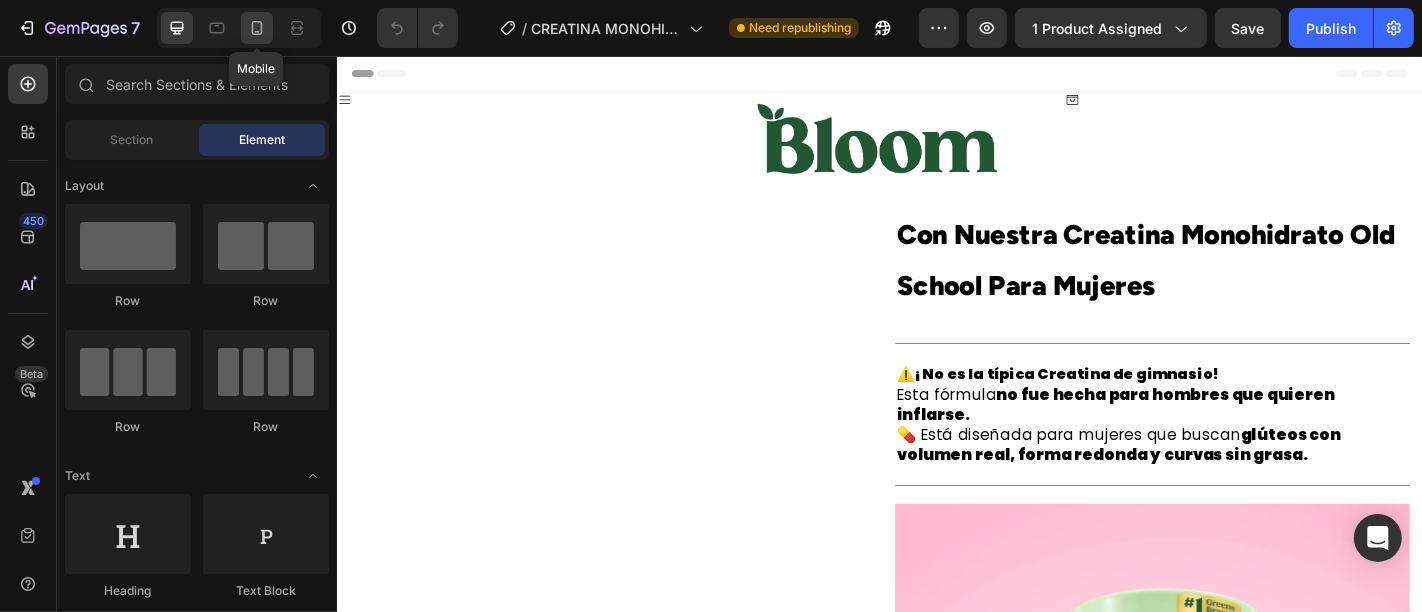 click 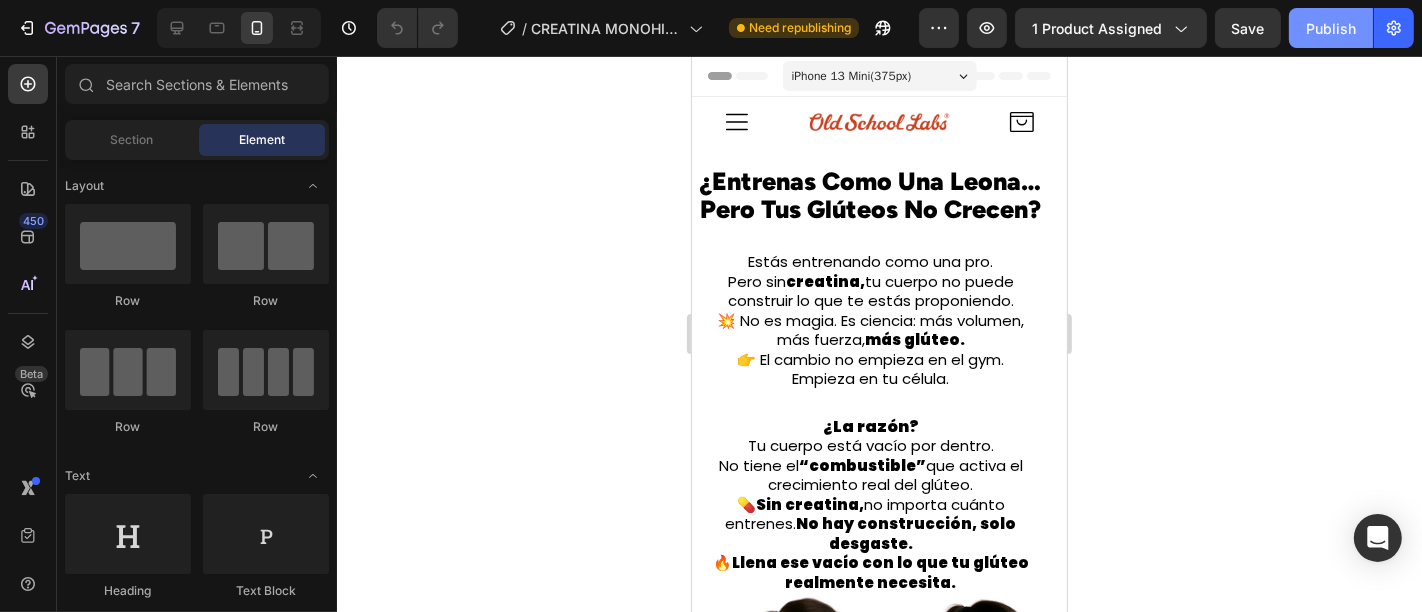 click on "Publish" 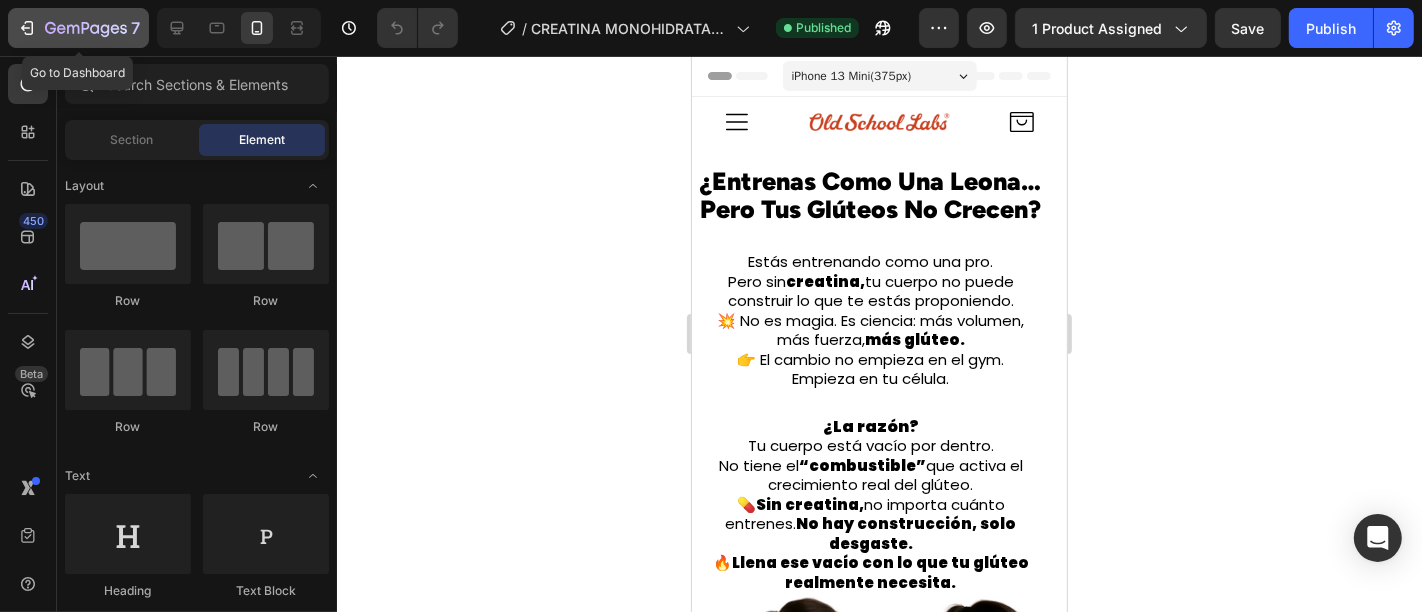 click on "7" 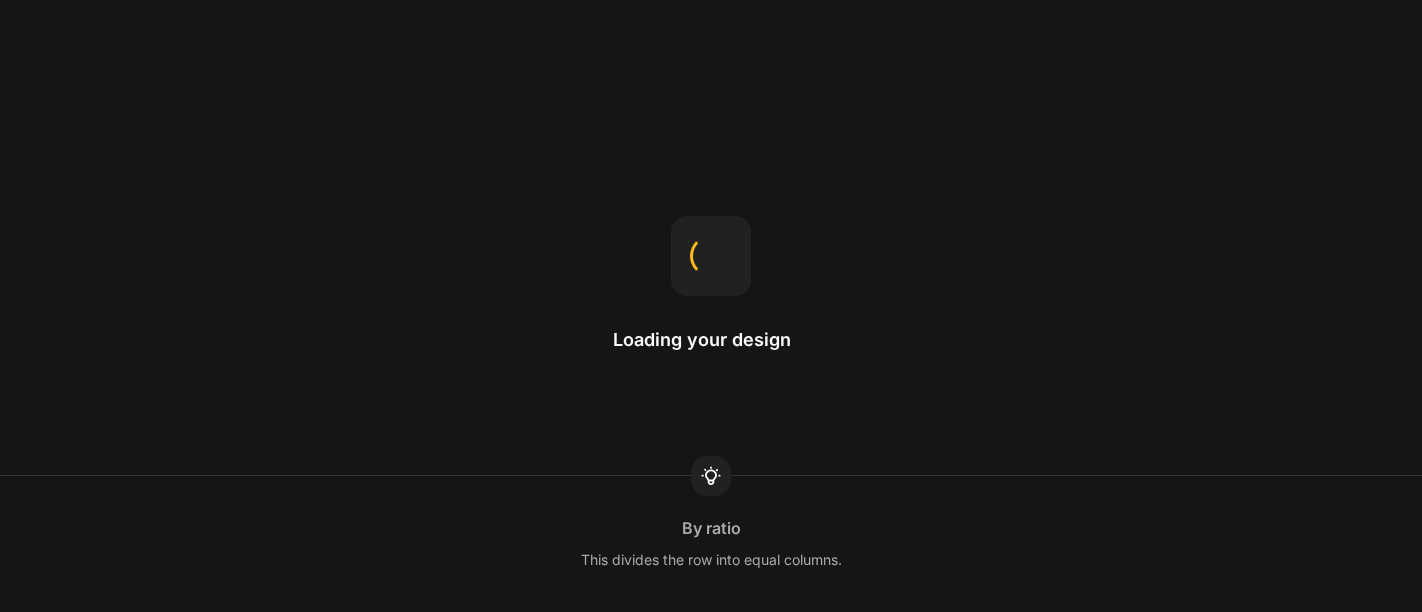 scroll, scrollTop: 0, scrollLeft: 0, axis: both 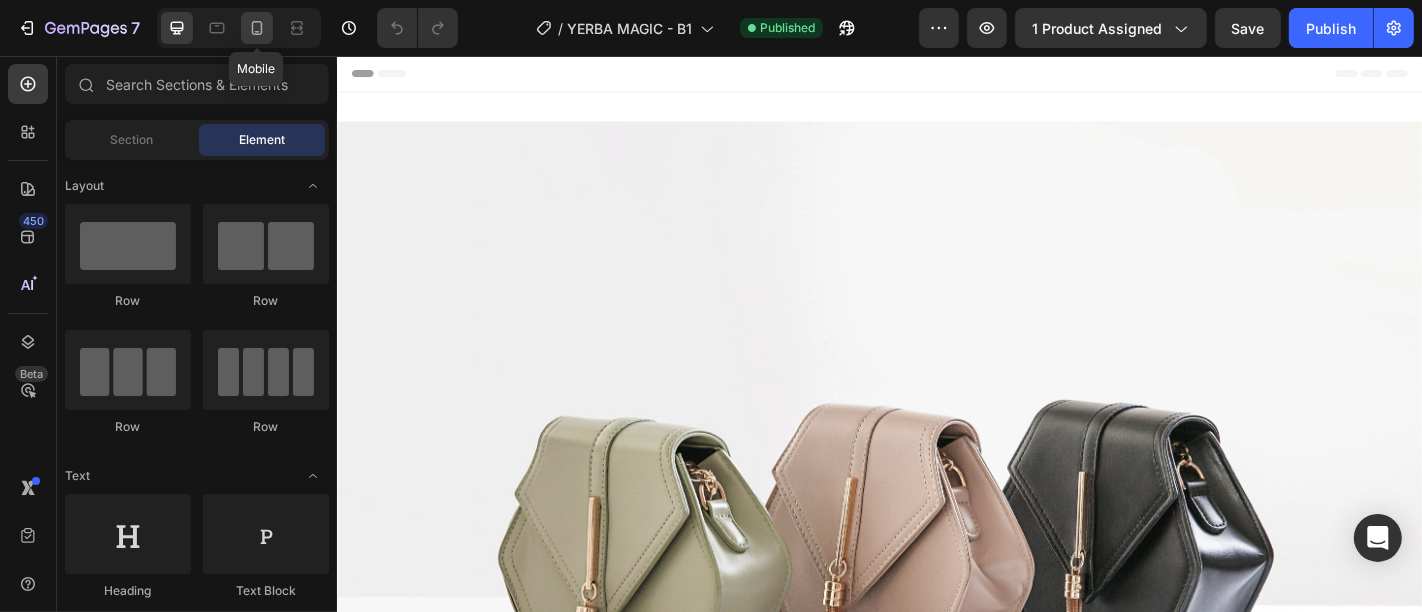 click 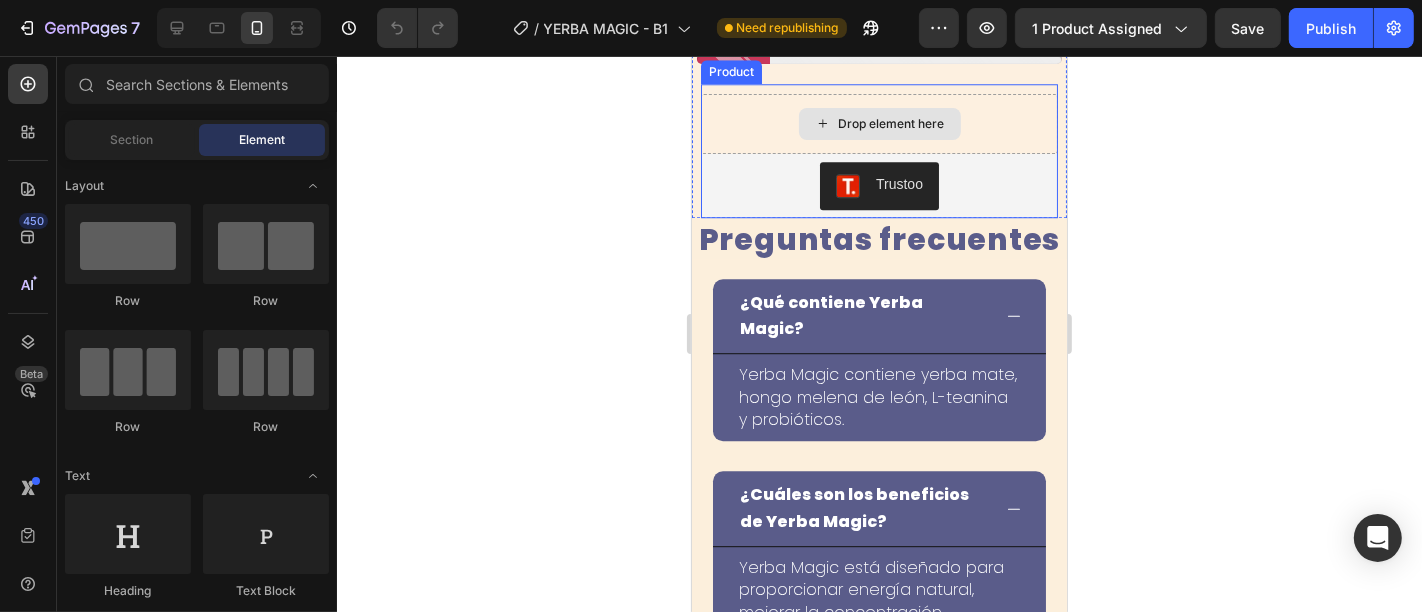 scroll, scrollTop: 4271, scrollLeft: 0, axis: vertical 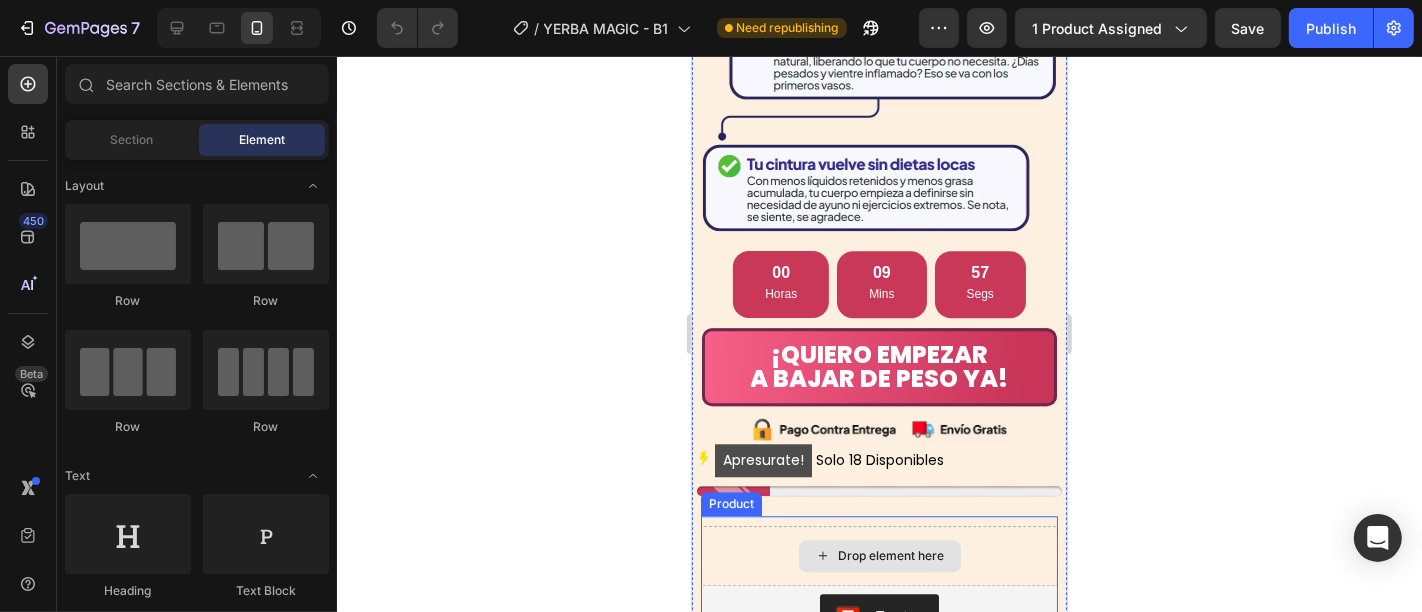 click on "Drop element here" at bounding box center (878, 555) 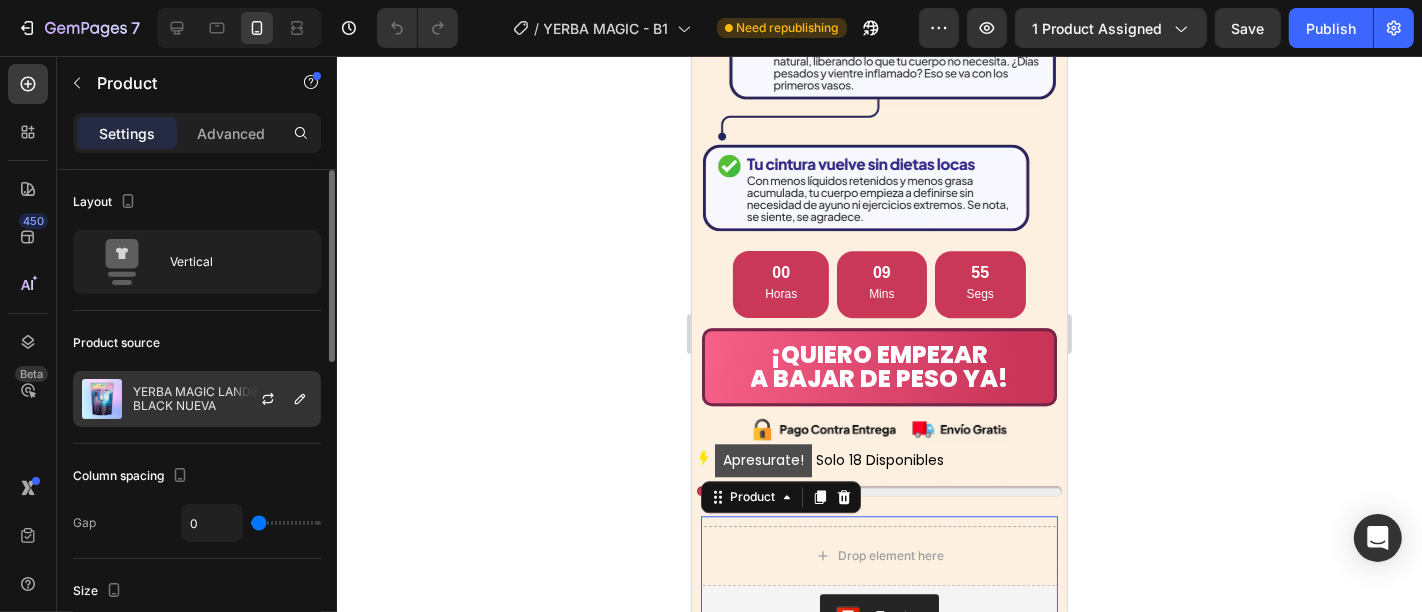 click on "YERBA MAGIC LANDING BLACK NUEVA" at bounding box center (222, 399) 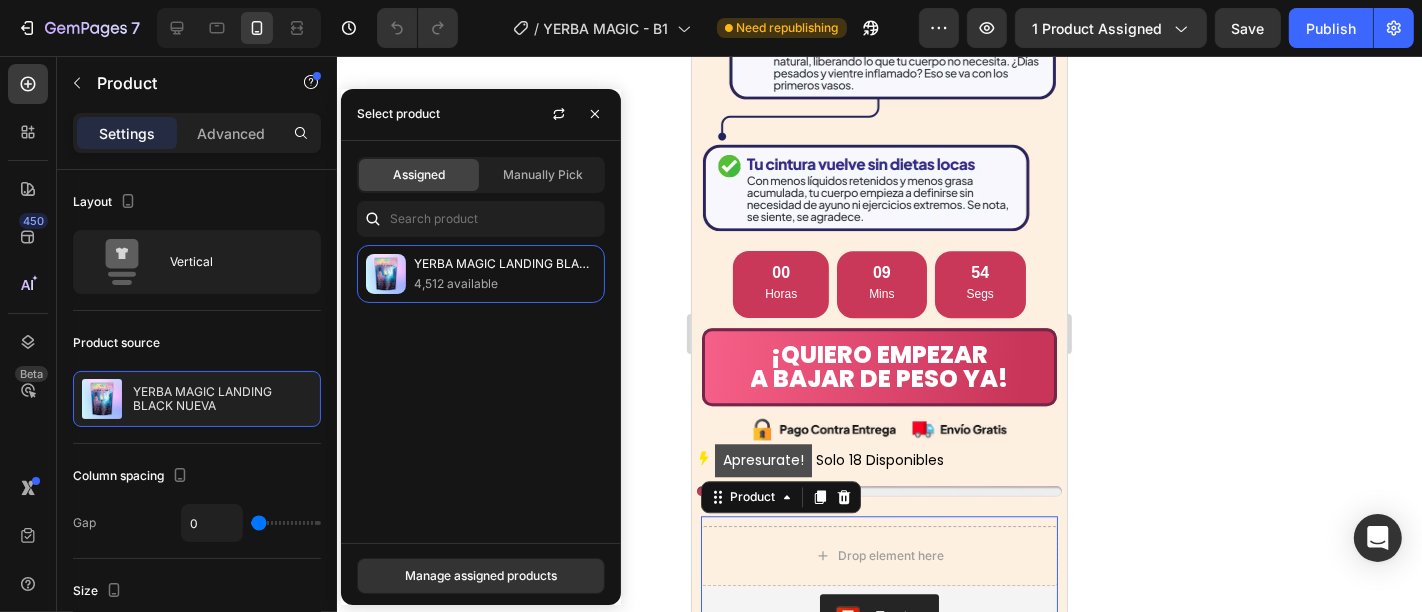 click 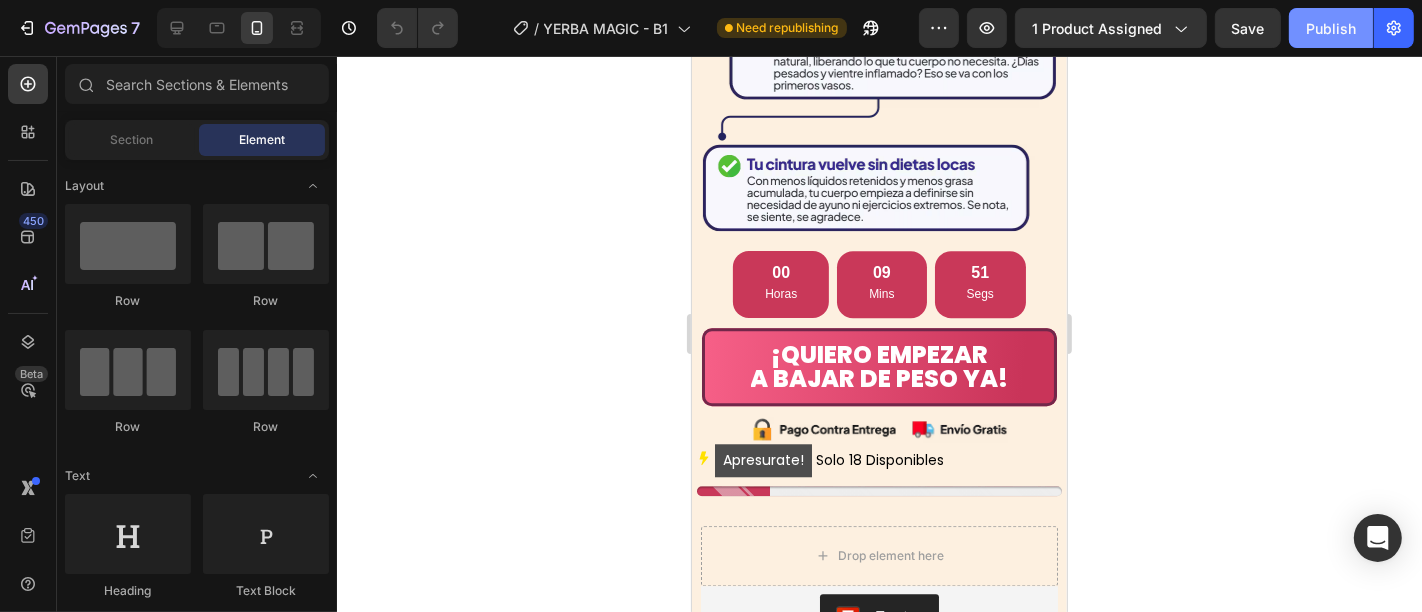 click on "Publish" at bounding box center (1331, 28) 